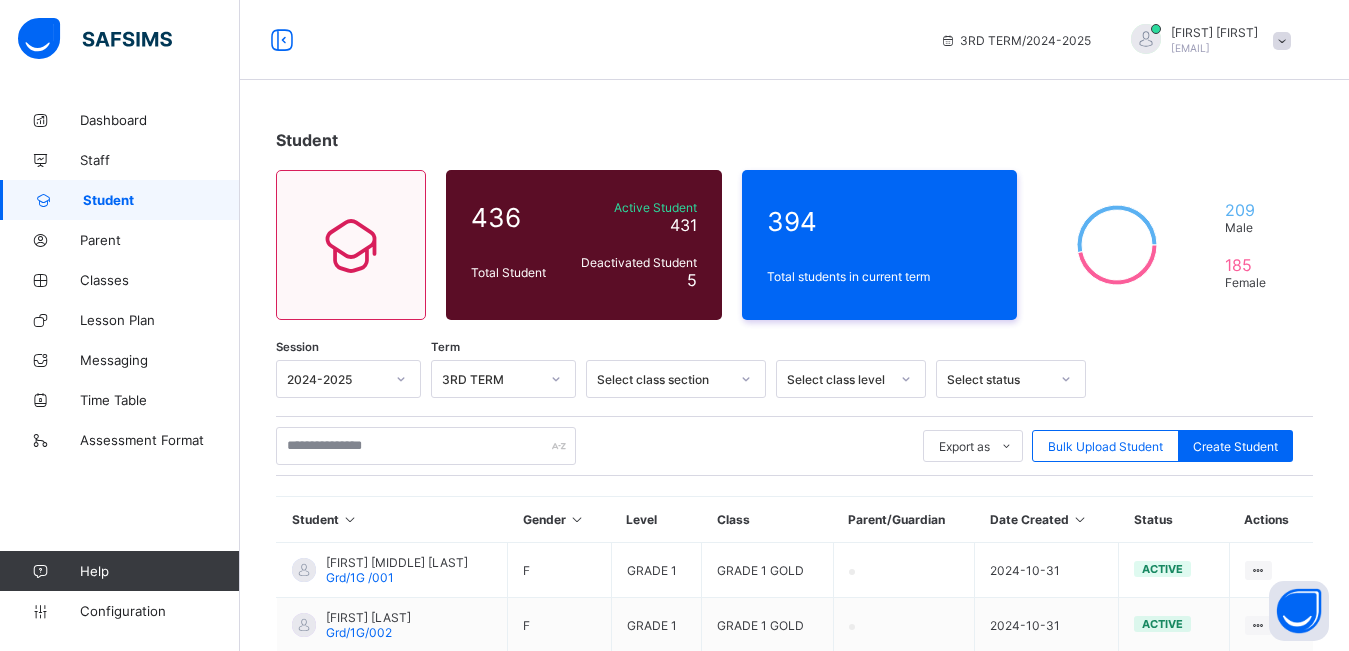 scroll, scrollTop: 0, scrollLeft: 0, axis: both 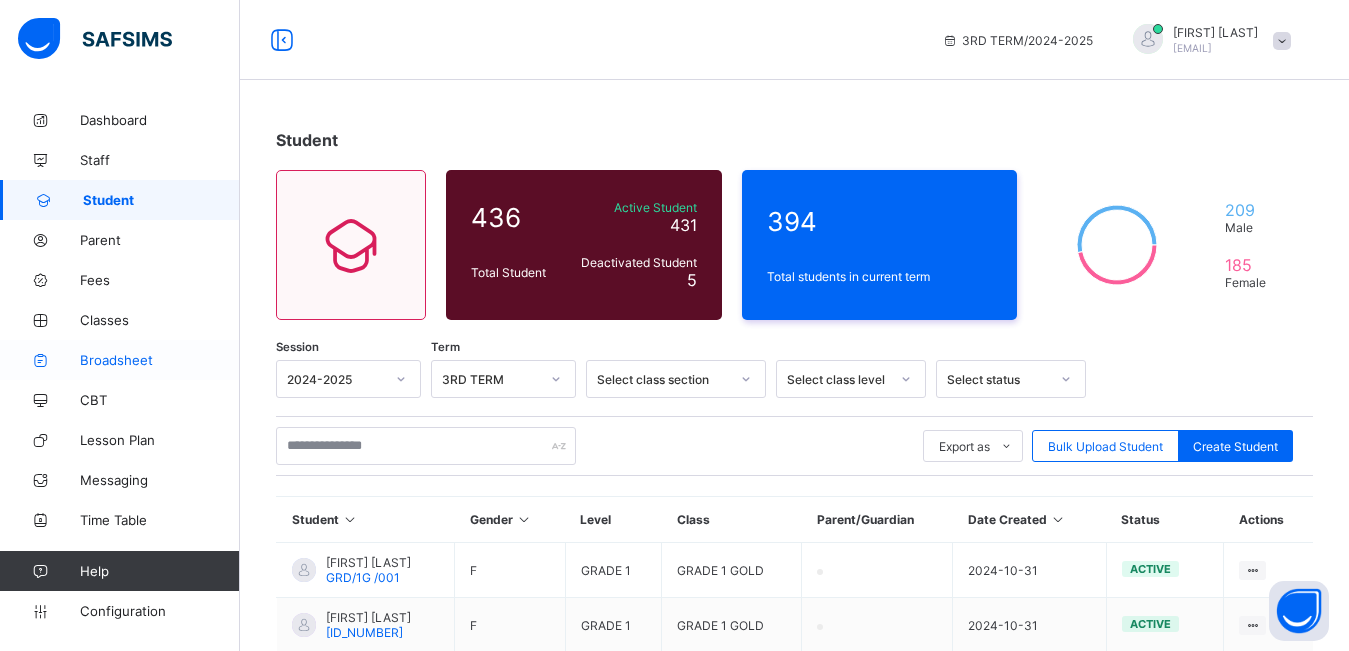 click on "Broadsheet" at bounding box center [160, 360] 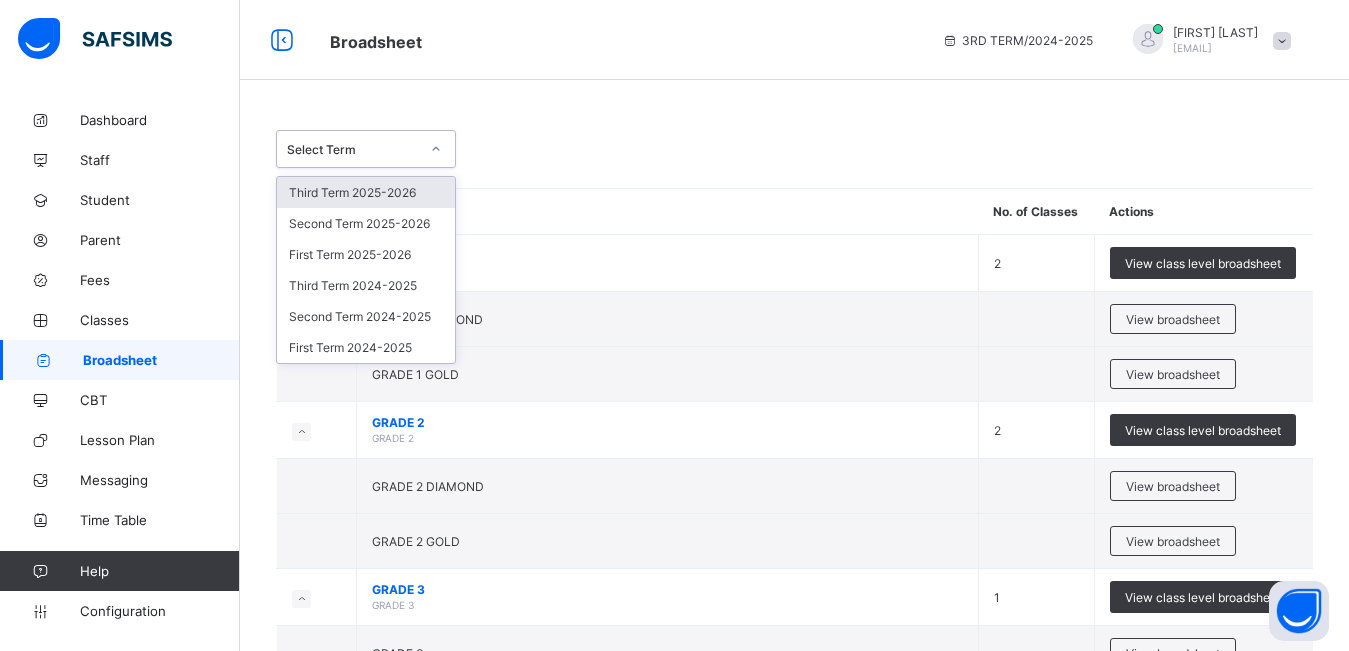 click 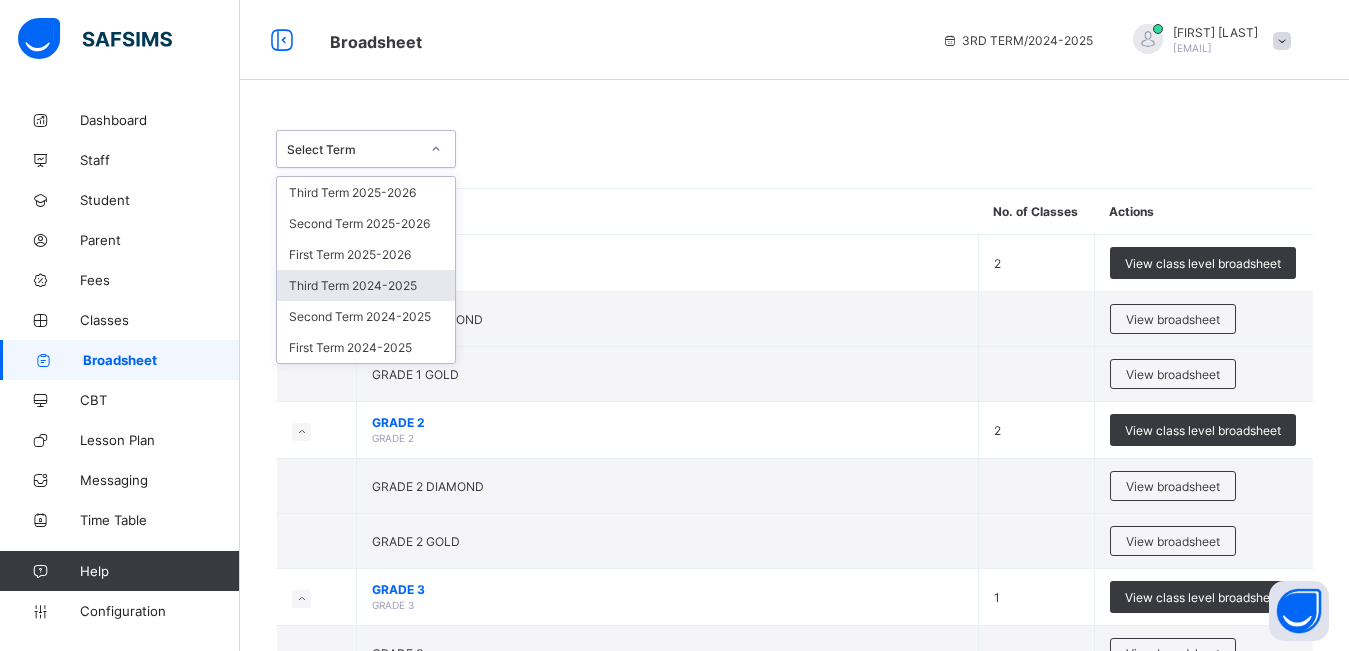 click on "Third Term 2024-2025" at bounding box center [366, 285] 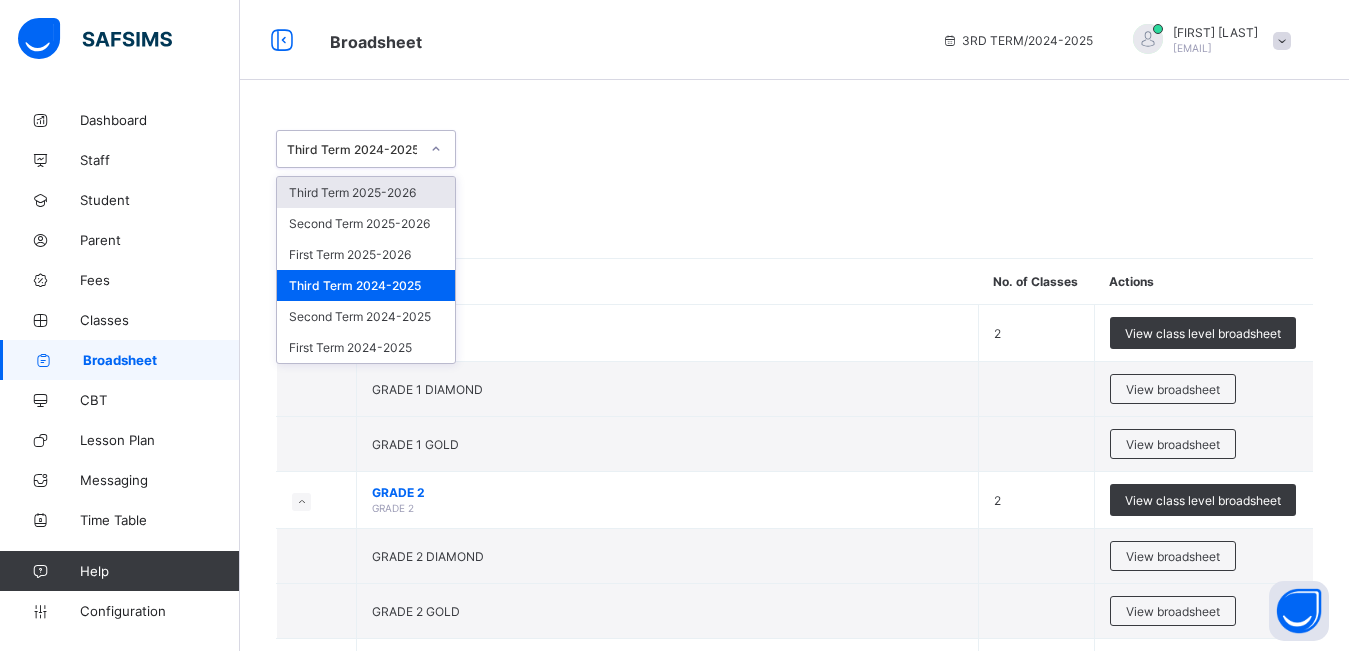 click 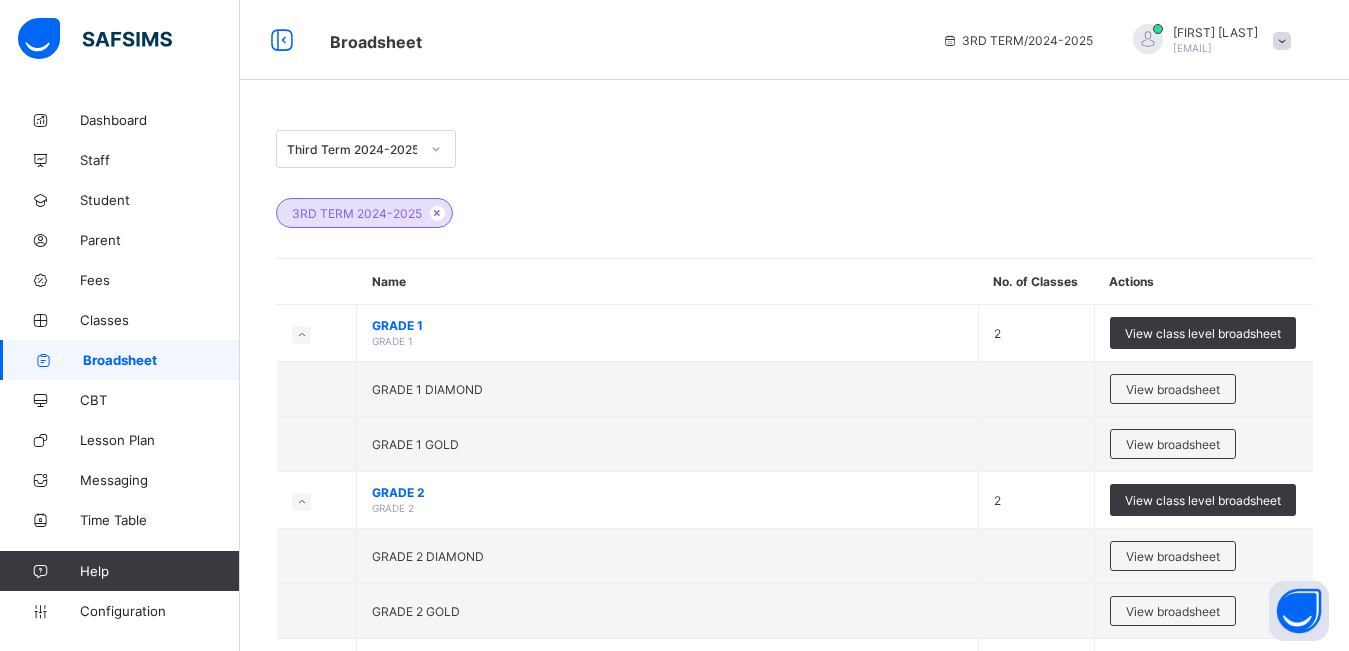 click on "3RD TERM 2024-2025" at bounding box center [794, 203] 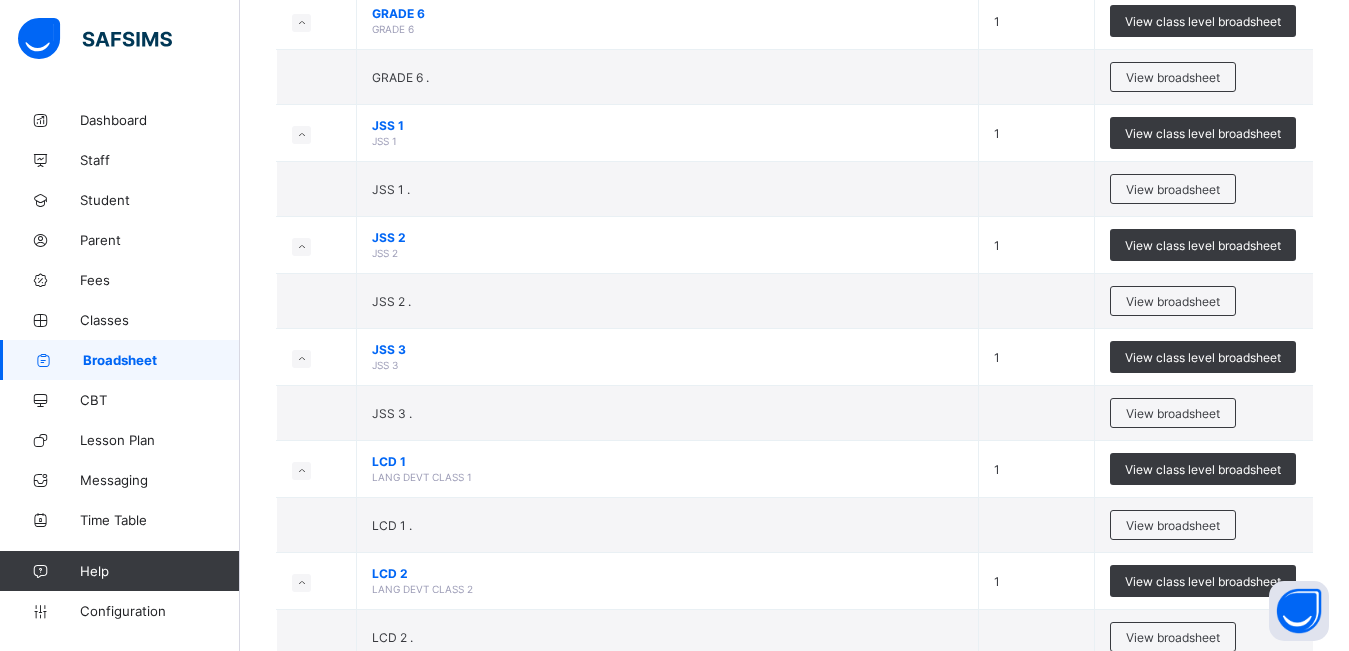 scroll, scrollTop: 0, scrollLeft: 0, axis: both 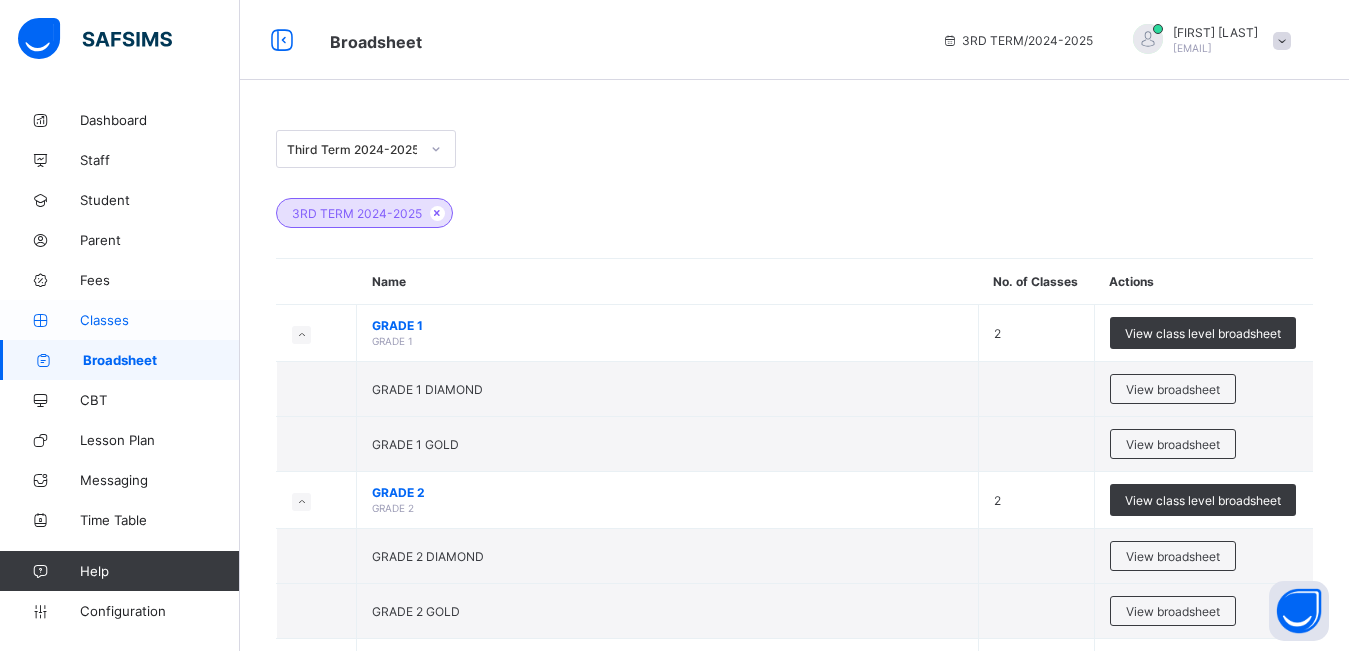 click on "Classes" at bounding box center (160, 320) 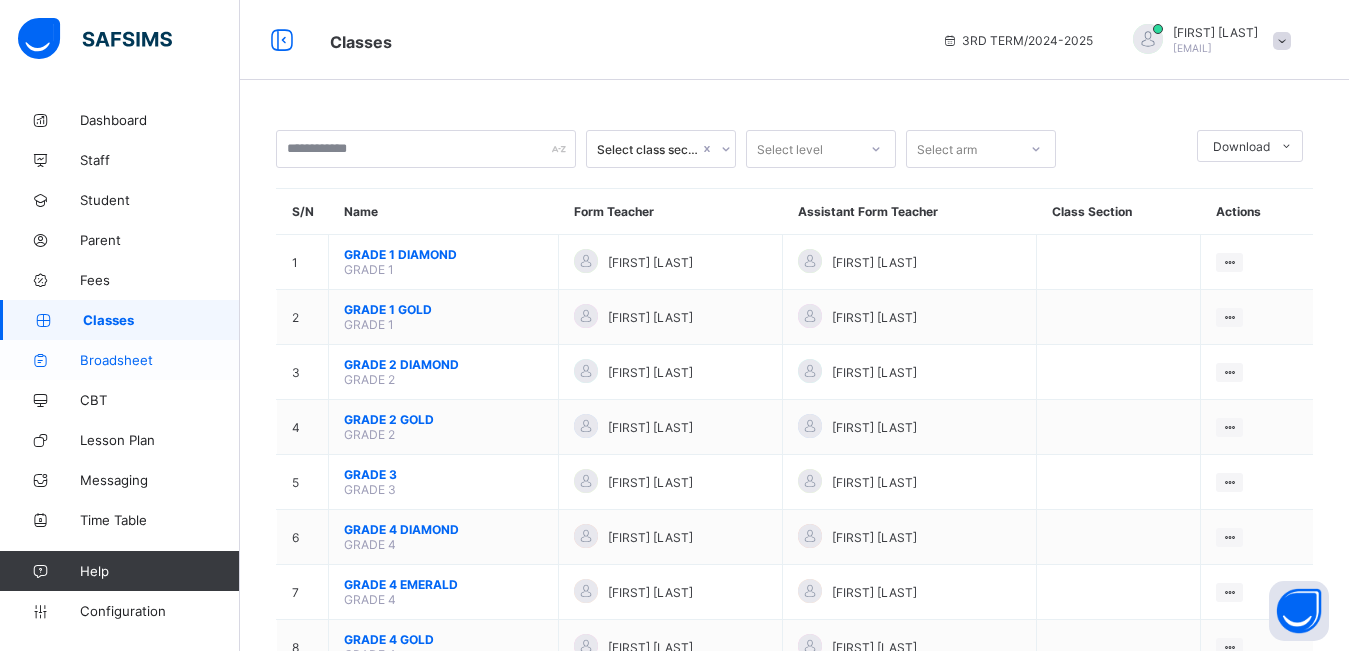 click on "Broadsheet" at bounding box center [160, 360] 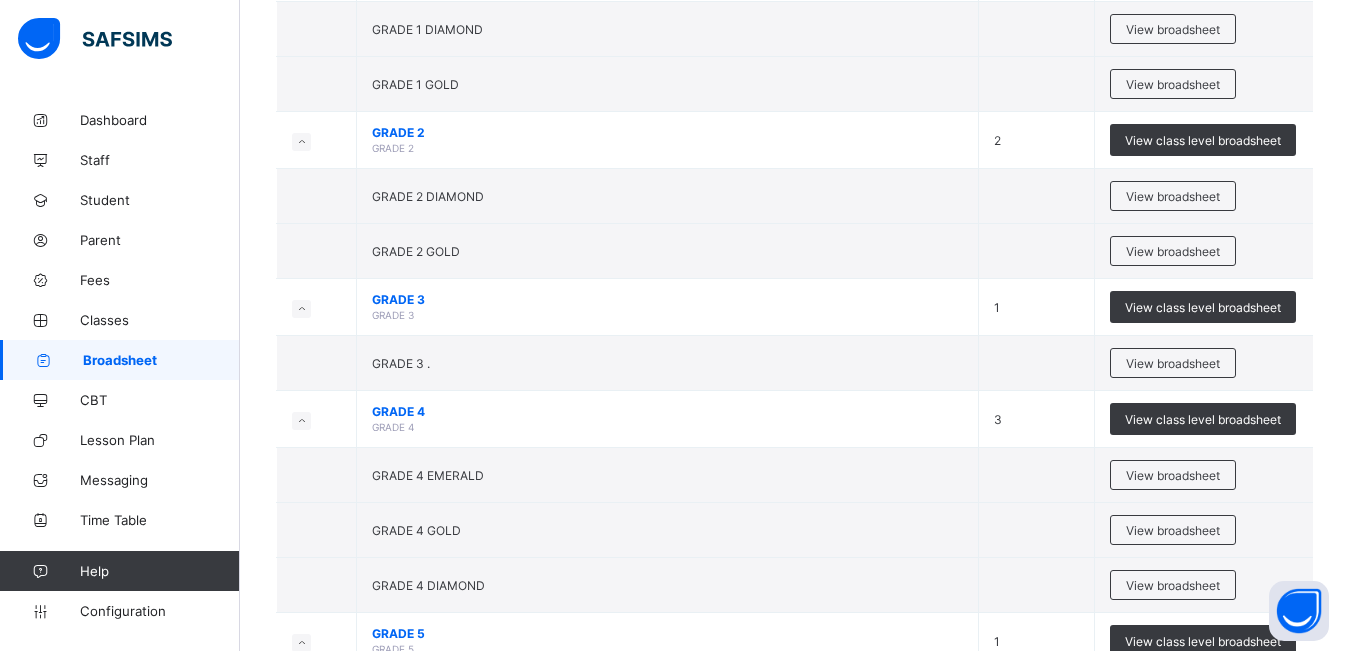 scroll, scrollTop: 0, scrollLeft: 0, axis: both 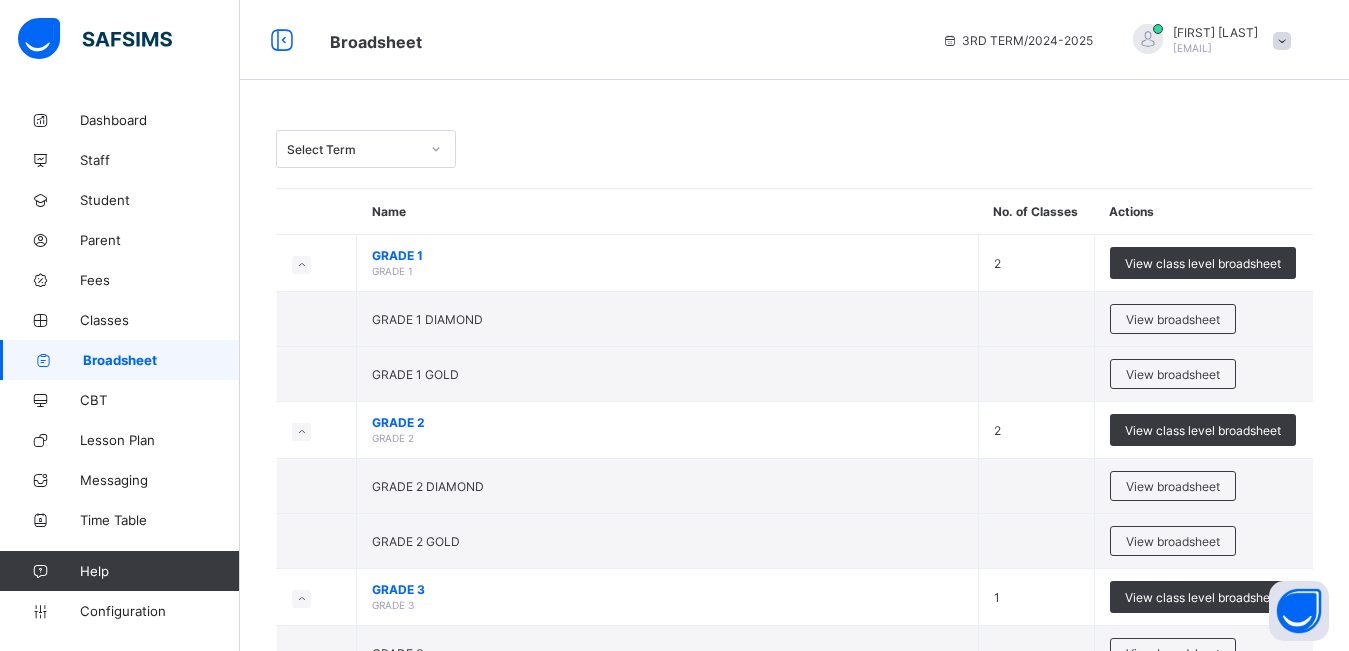 drag, startPoint x: 165, startPoint y: 372, endPoint x: 682, endPoint y: 124, distance: 573.4047 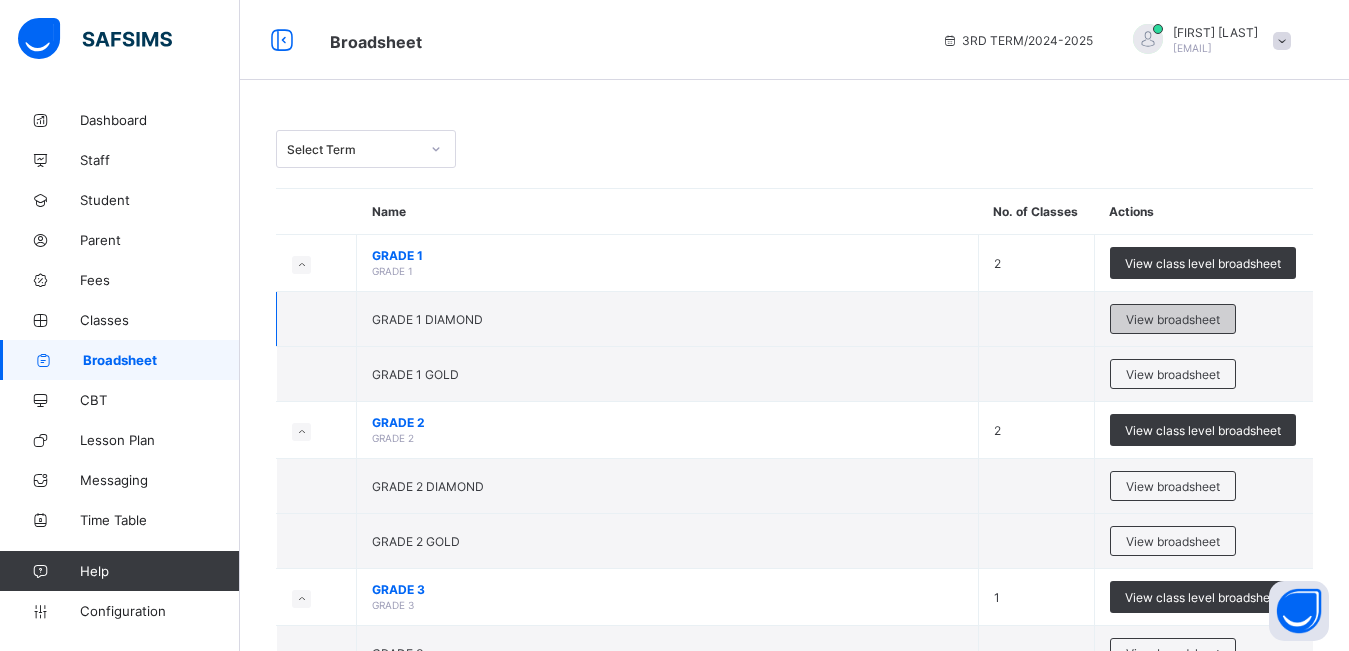 click on "View broadsheet" at bounding box center [1173, 319] 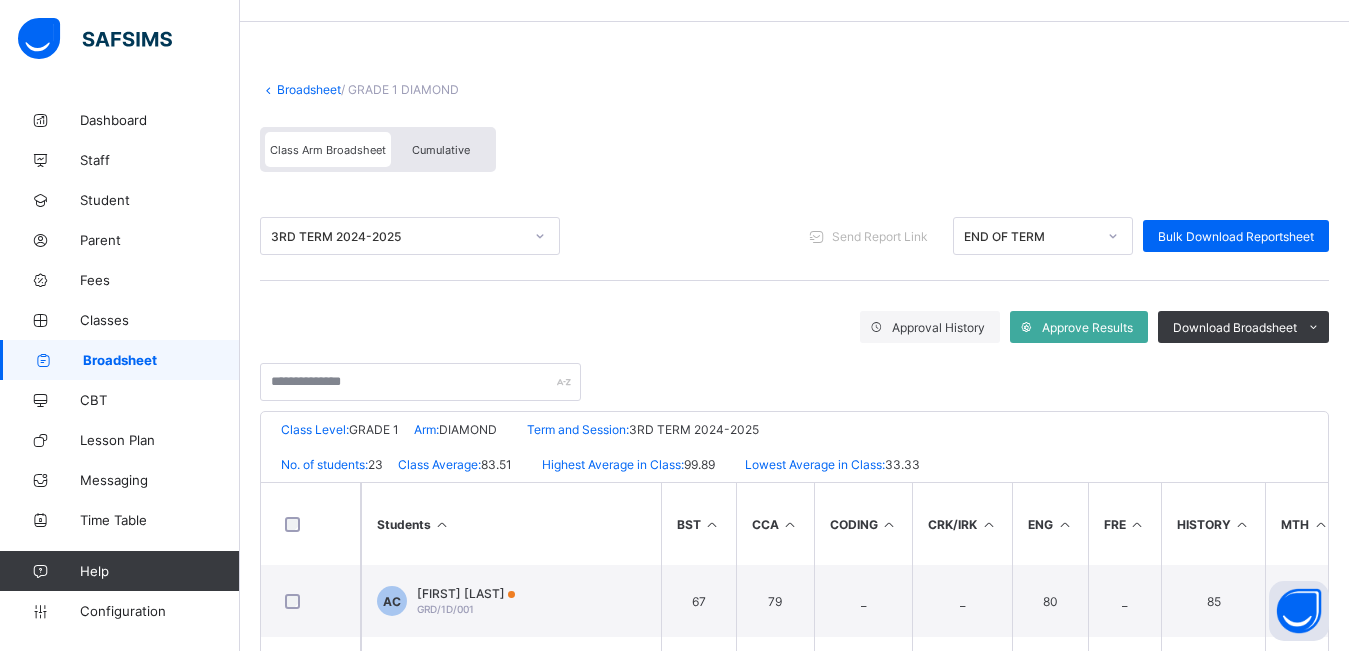 scroll, scrollTop: 0, scrollLeft: 0, axis: both 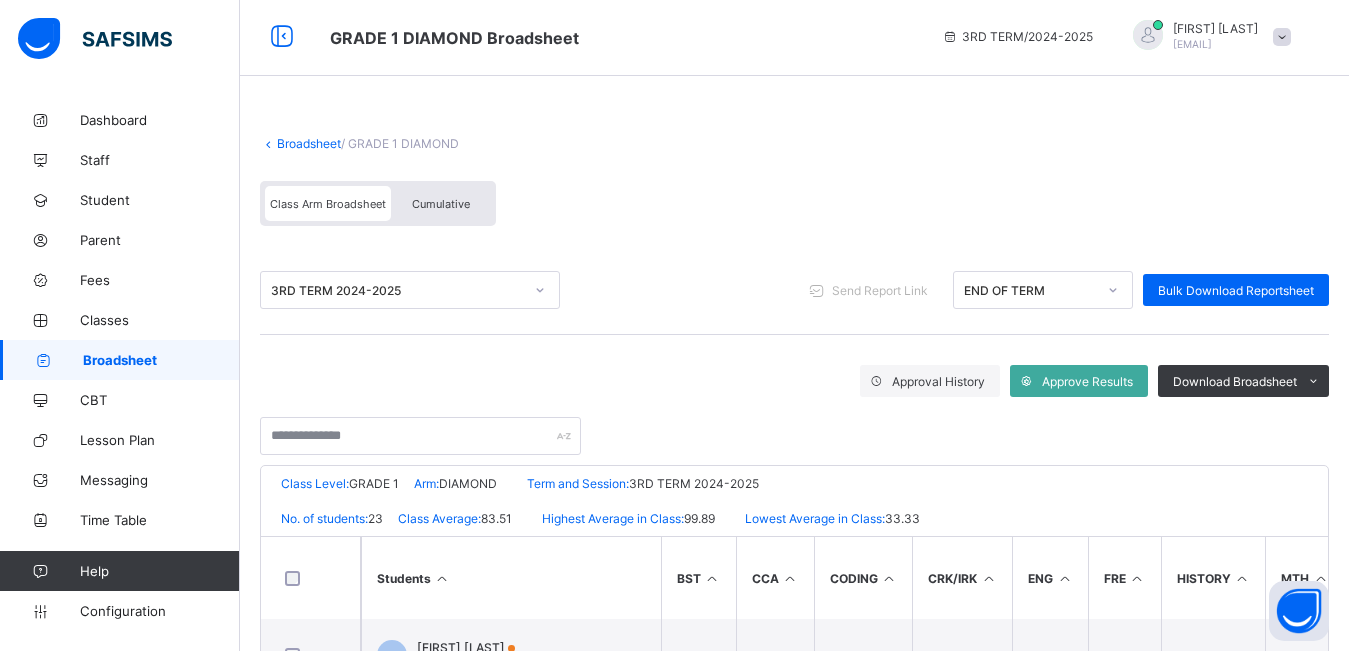 click on "Cumulative" at bounding box center (441, 204) 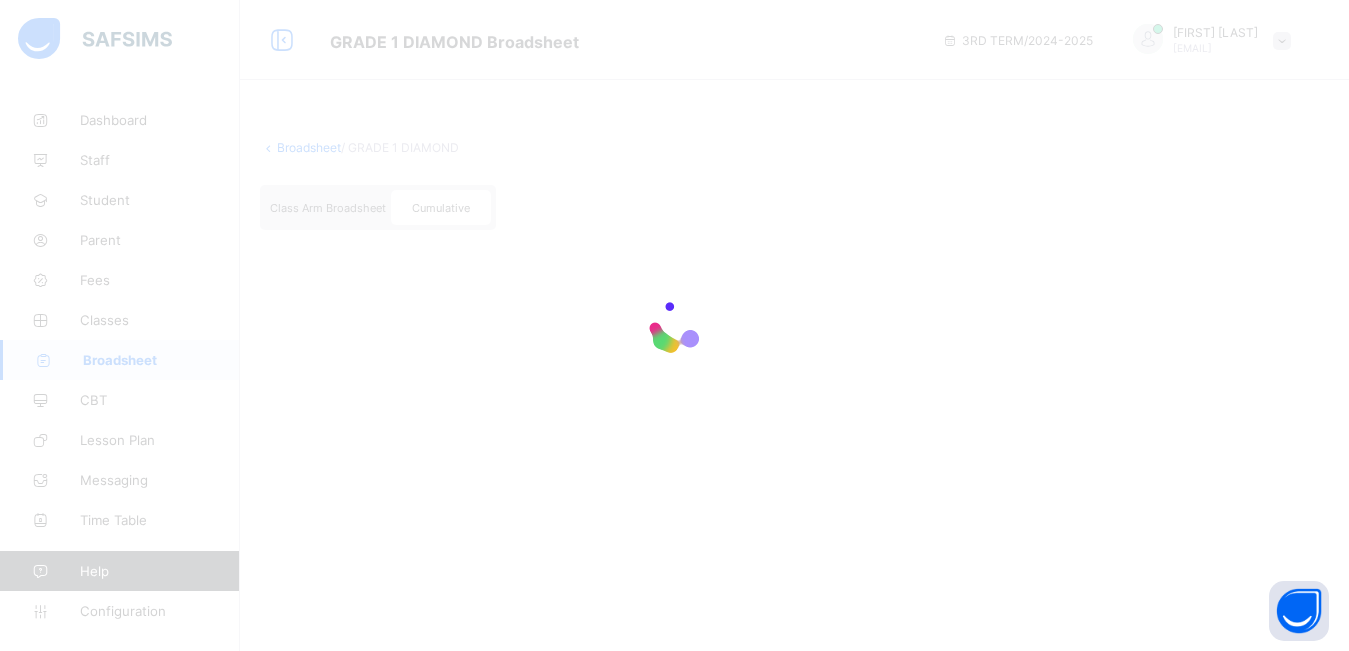scroll, scrollTop: 0, scrollLeft: 0, axis: both 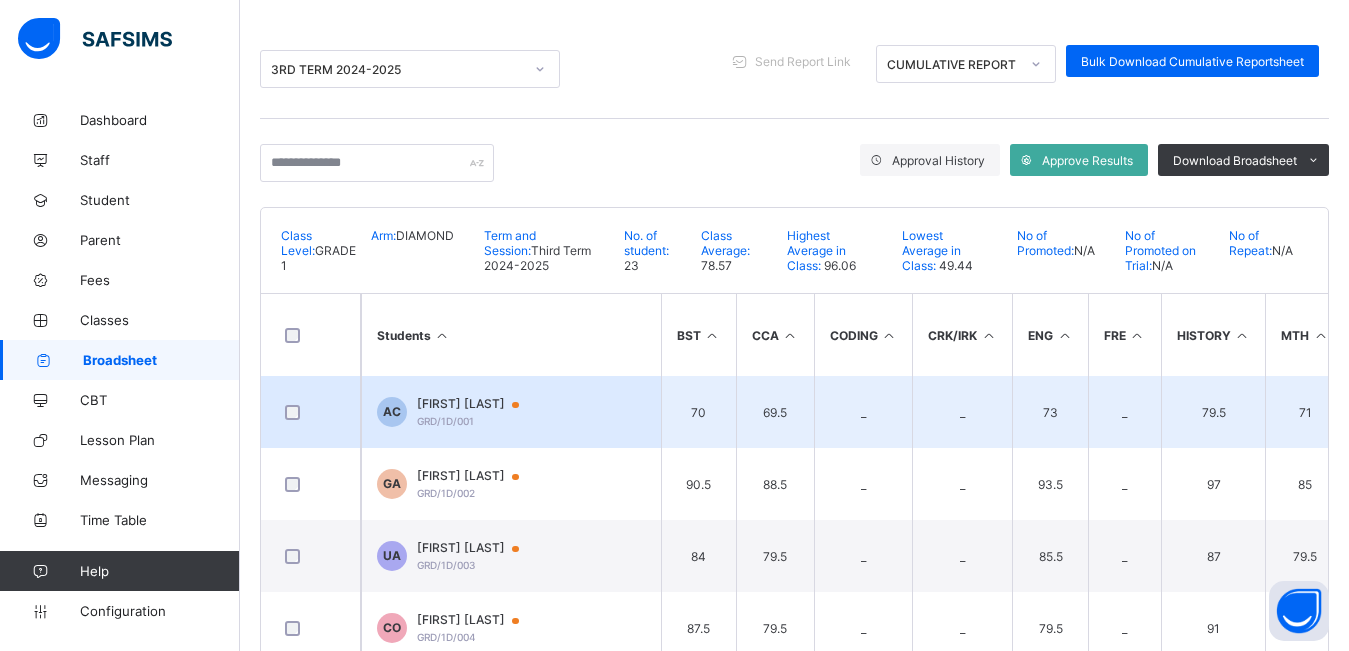 click on "[FIRST] [LAST]     GRD/1D/001" at bounding box center (477, 411) 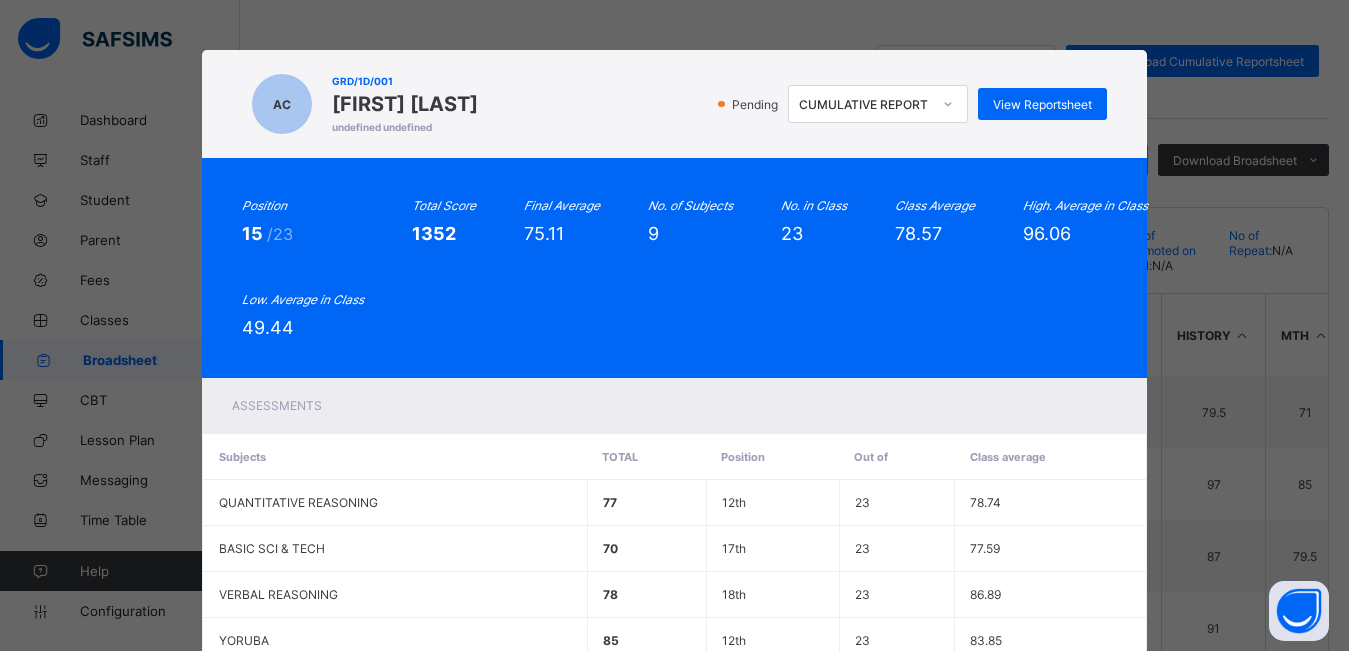 click on "AC GRD/1D/001 [FIRST] [LAST] undefined undefined Pending CUMULATIVE REPORT View Reportsheet Position 15 /23 Total Score 1352 Final Average 75.11 No. of Subjects 9 No. in Class 23 Class Average 78.57 High. Average in Class 96.06 Low. Average in Class 49.44 Assessments Subjects Total Position Out of Class average QUANTITATIVE REASONING 77 12th 23 78.74 BASIC SCI & TECH 70 17th 23 77.59 VERBAL REASONING 78 18th 23 86.89 YORUBA 85 12th 23 83.85 CULTURAL & CREATIVE ART 69.5 16th 23 73.65 ENGLISH STUDIES 73 14th 23 76.85 MATHEMATICS 71 17th 23 75.89 NATIONAL VALUES EDUCATION 73 13th 23 74 HISTORY 79.5 12th 23 80.2 Form Teacher's comment Close" at bounding box center (674, 325) 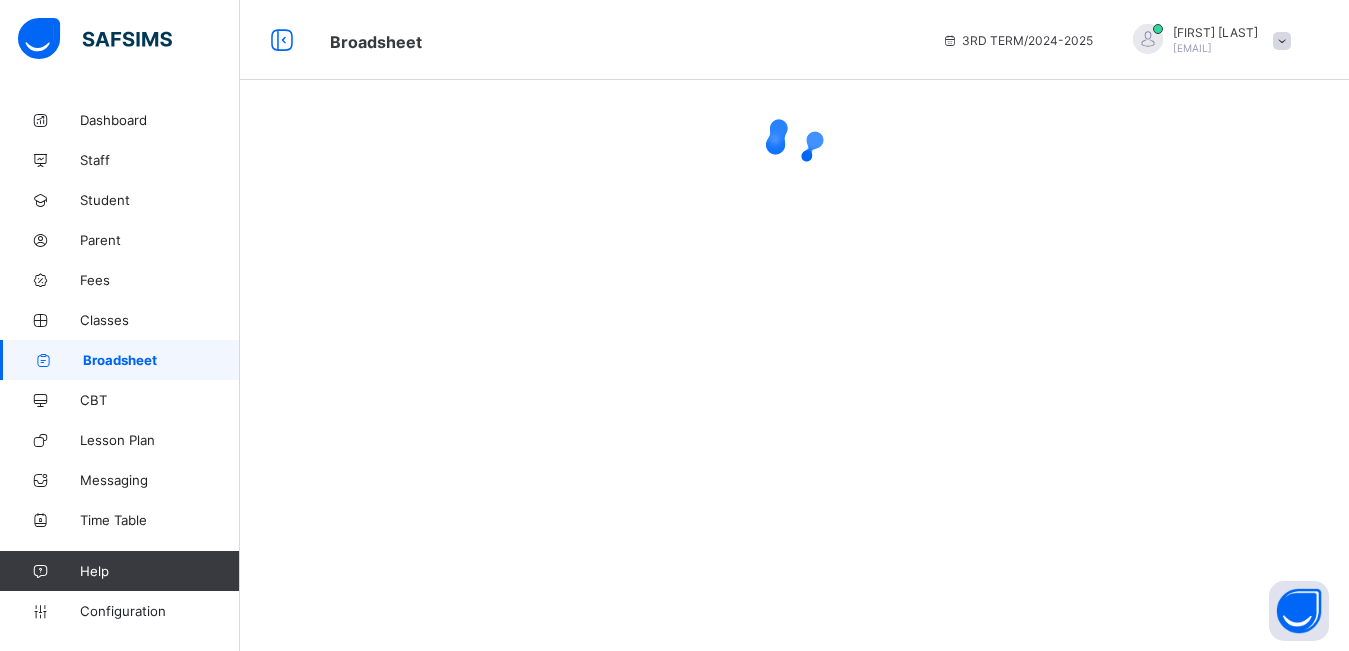 scroll, scrollTop: 0, scrollLeft: 0, axis: both 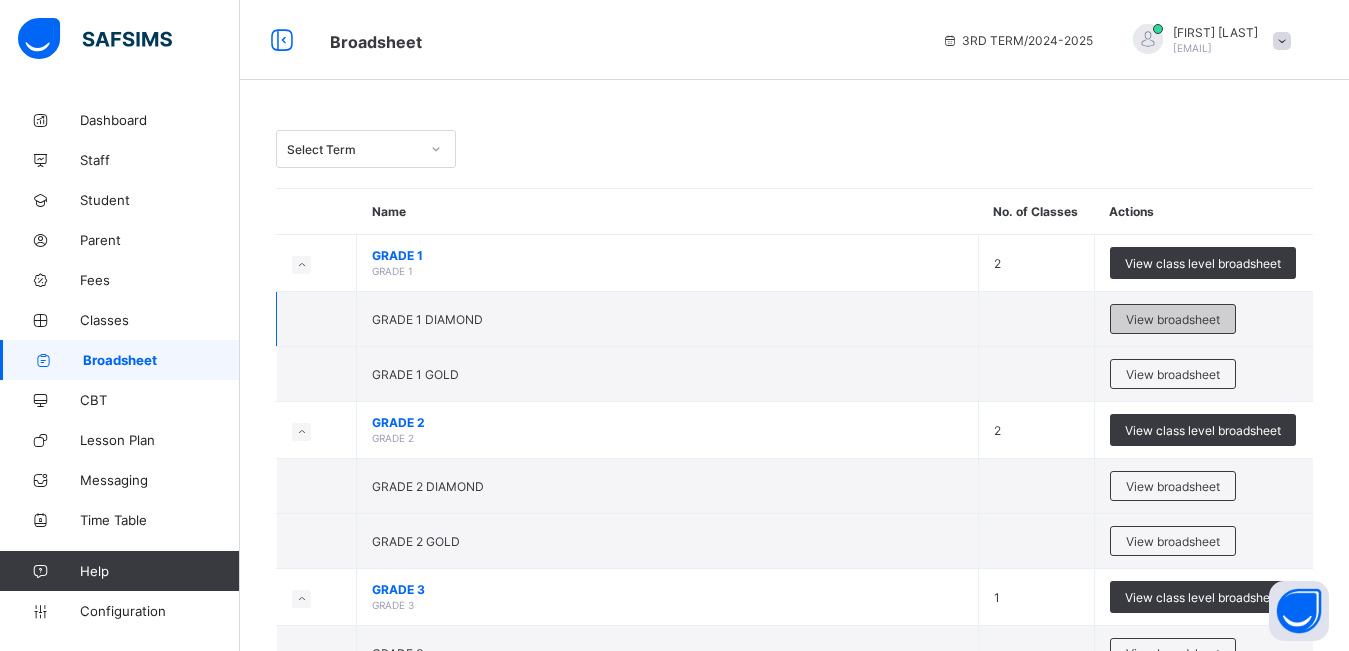 click on "View broadsheet" at bounding box center [1173, 319] 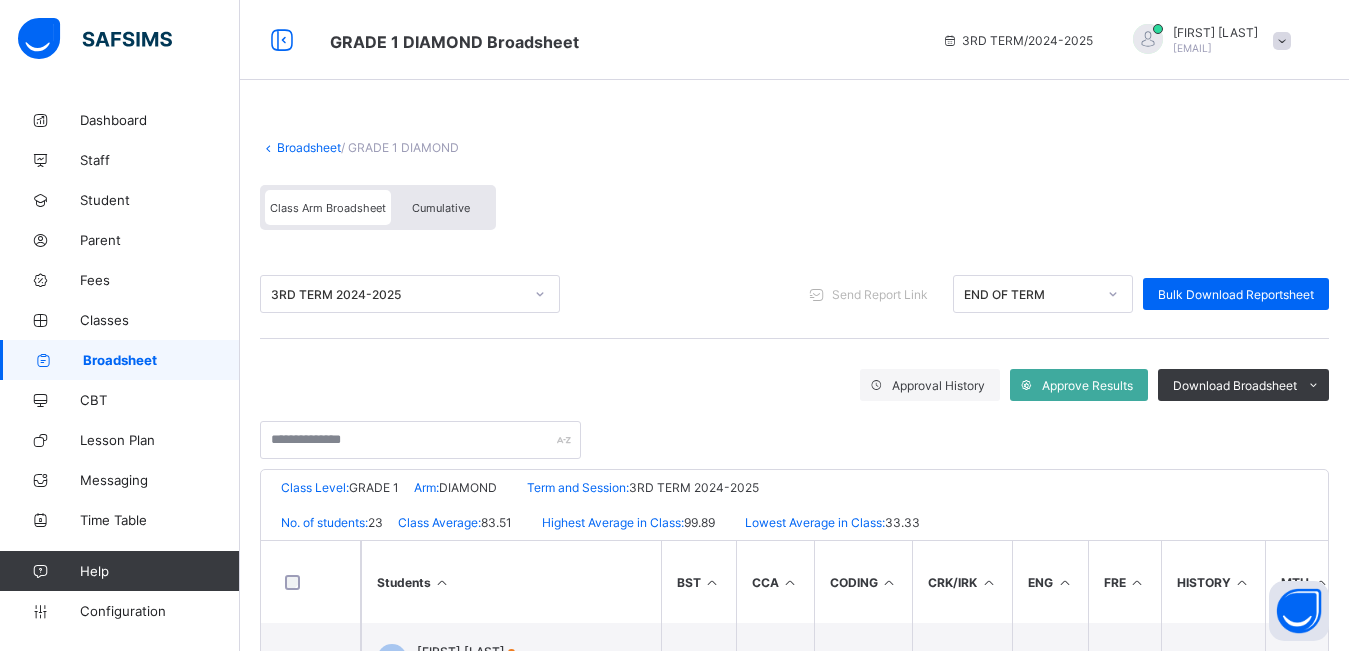 click on "Cumulative" at bounding box center (441, 208) 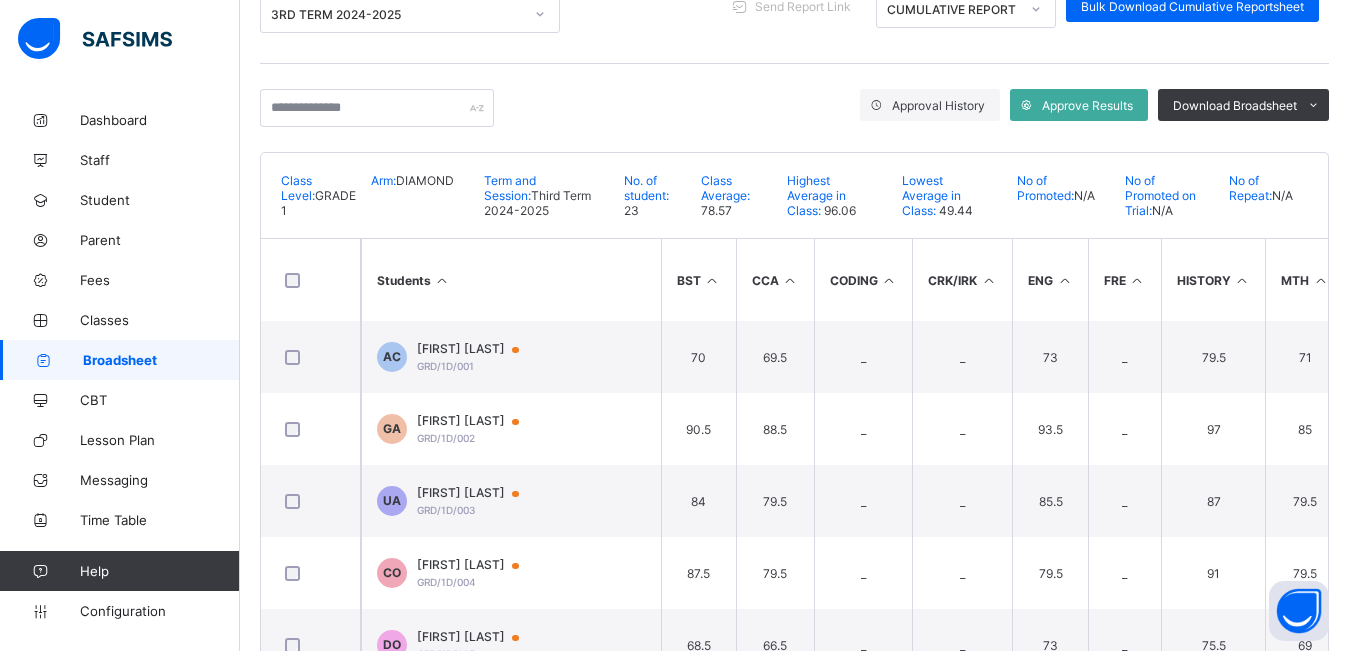 scroll, scrollTop: 309, scrollLeft: 0, axis: vertical 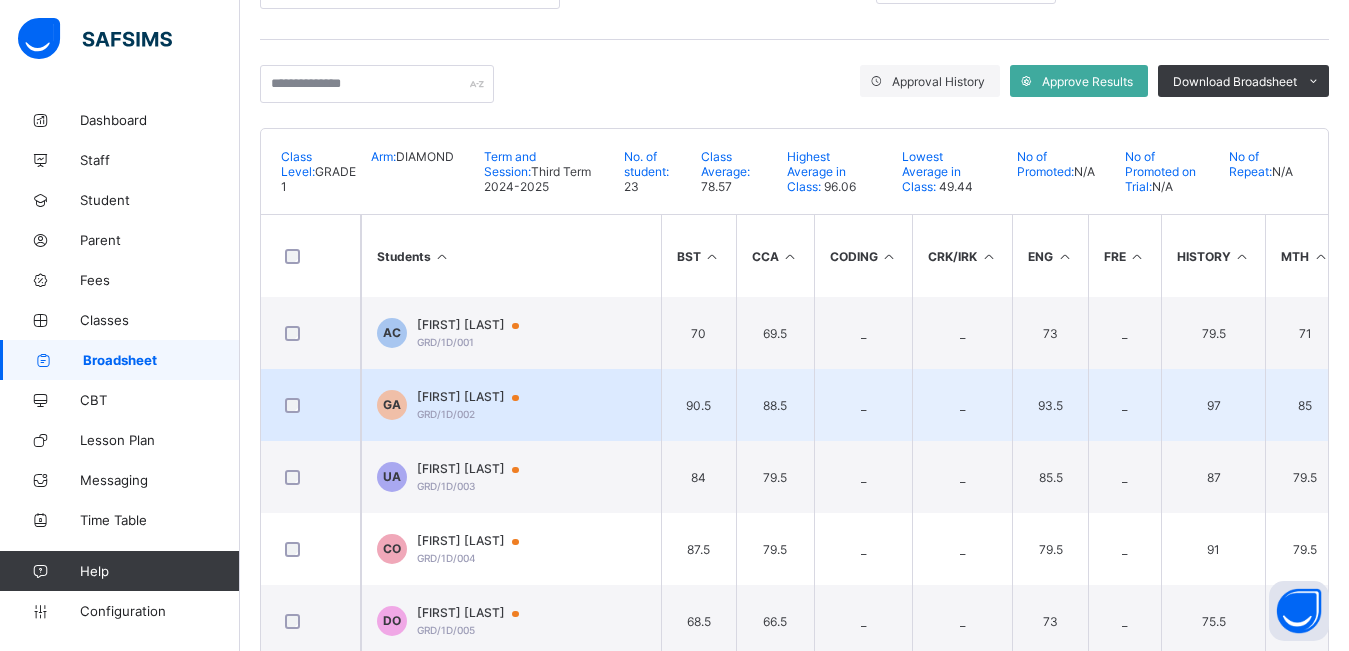 click on "[FIRST] [LAST]" at bounding box center (477, 397) 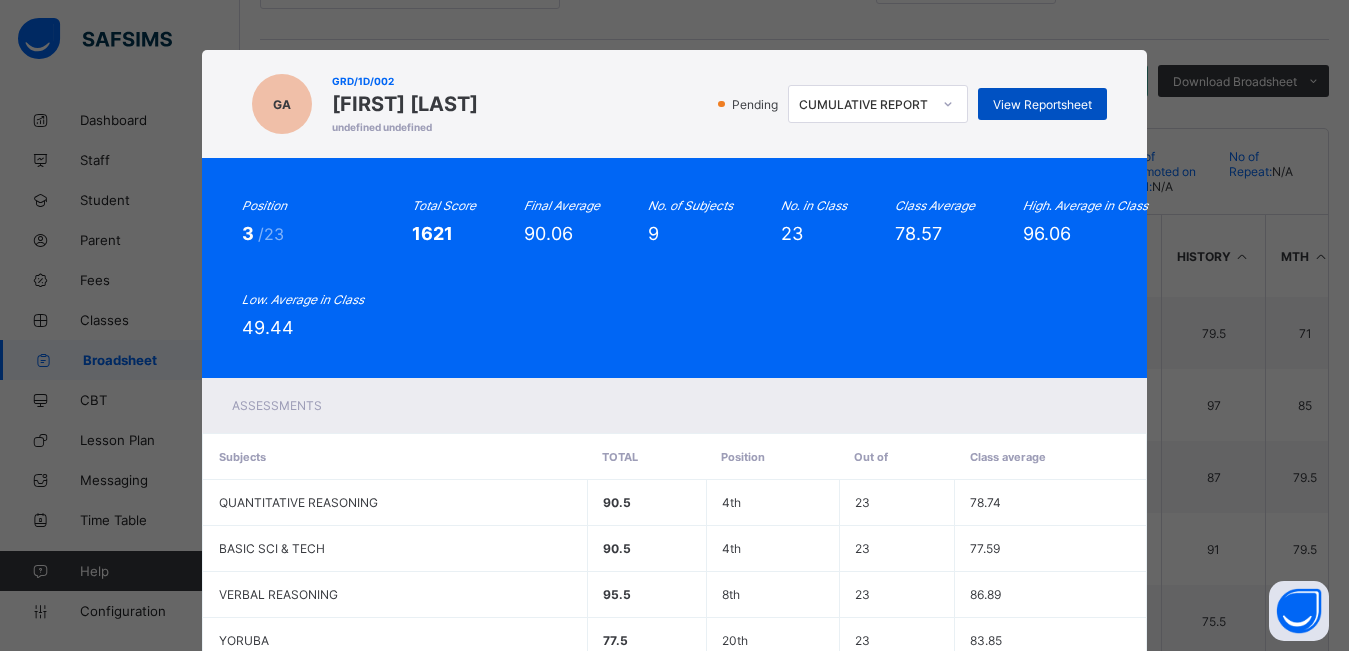 click on "View Reportsheet" at bounding box center (1042, 104) 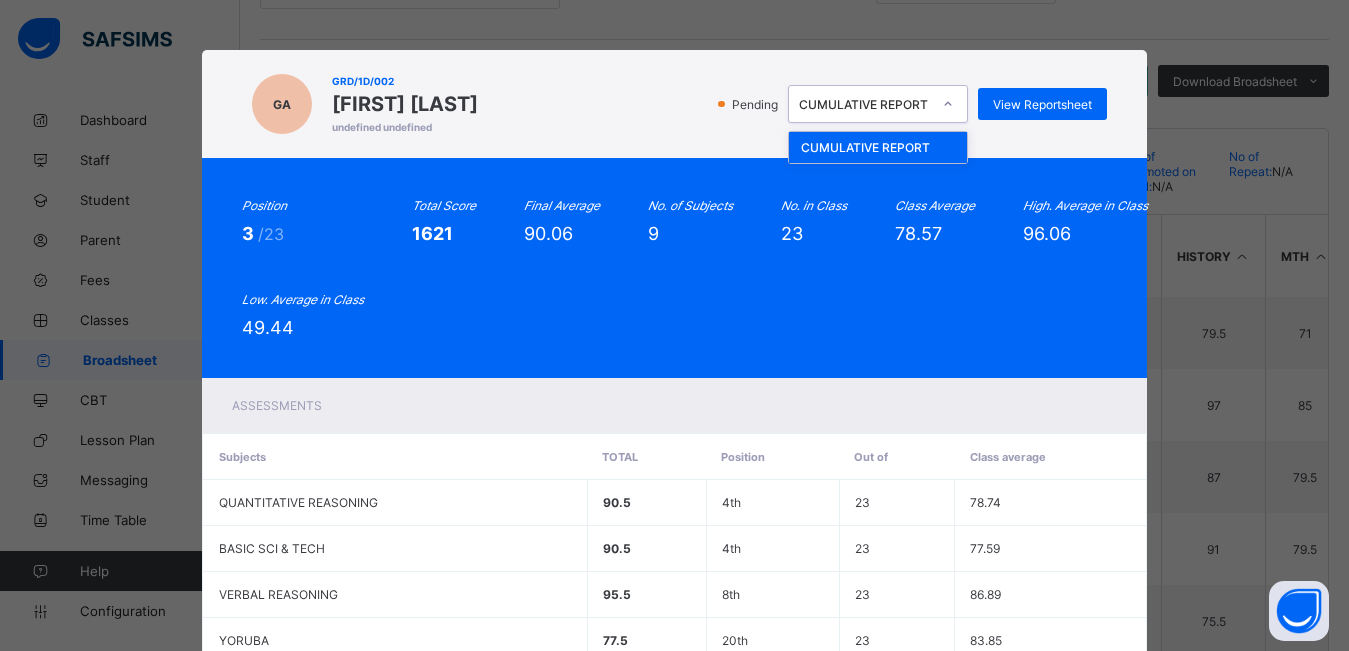 click on "CUMULATIVE REPORT" at bounding box center (865, 104) 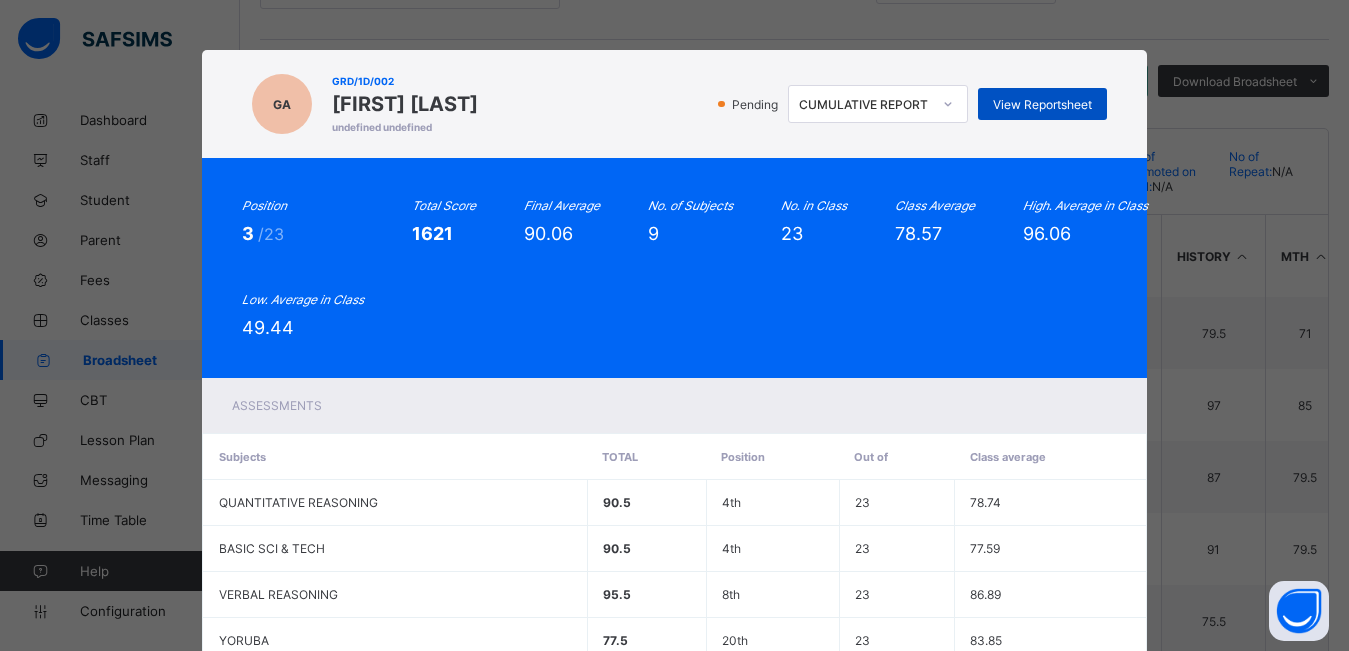 click on "View Reportsheet" at bounding box center (1042, 104) 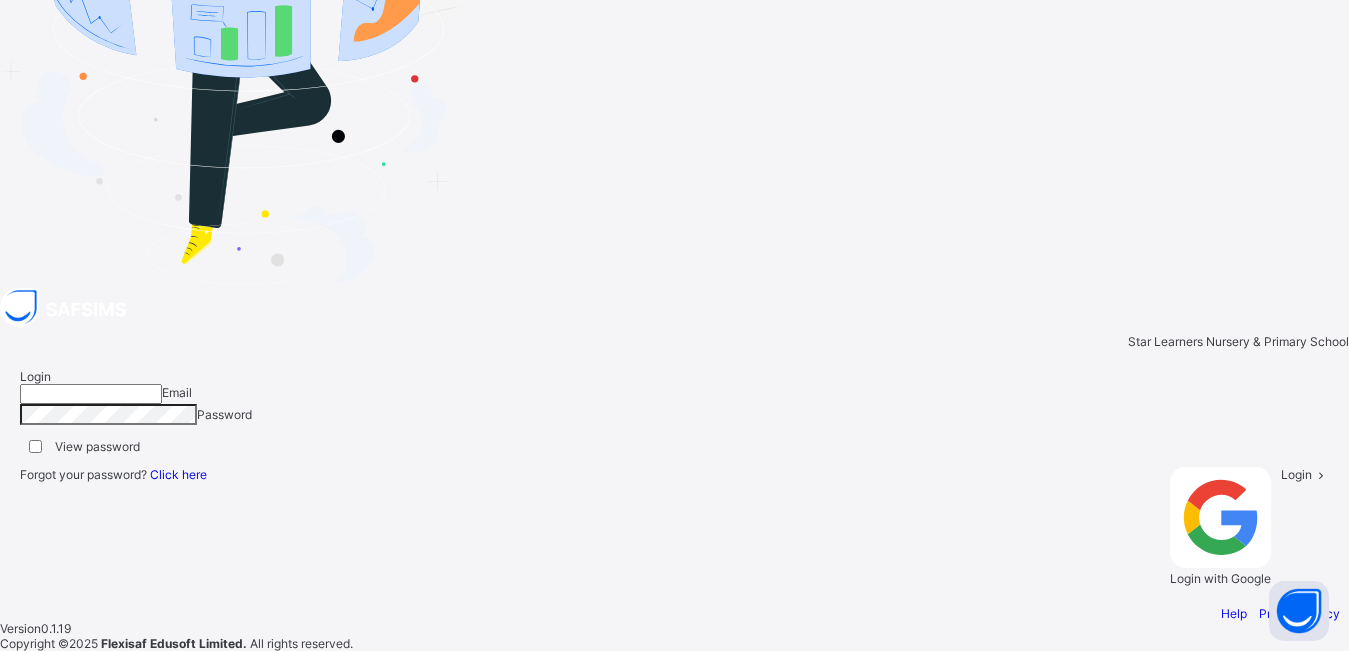 type on "**********" 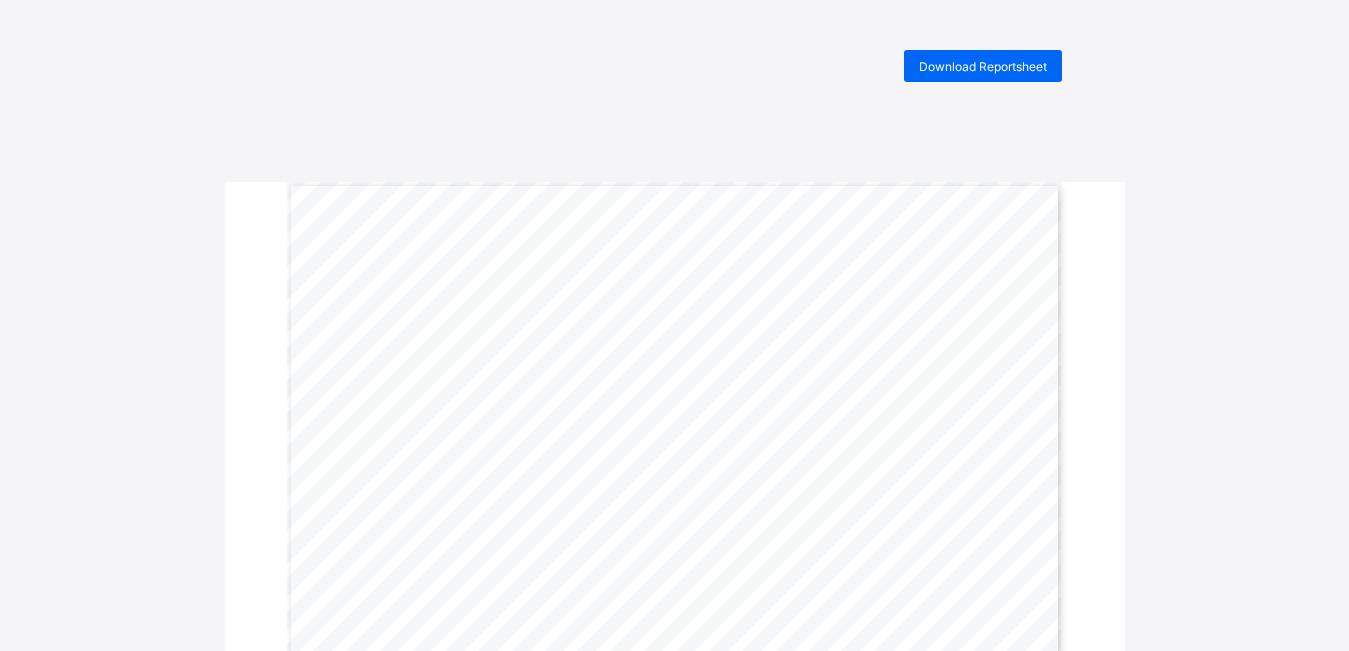 scroll, scrollTop: 0, scrollLeft: 0, axis: both 